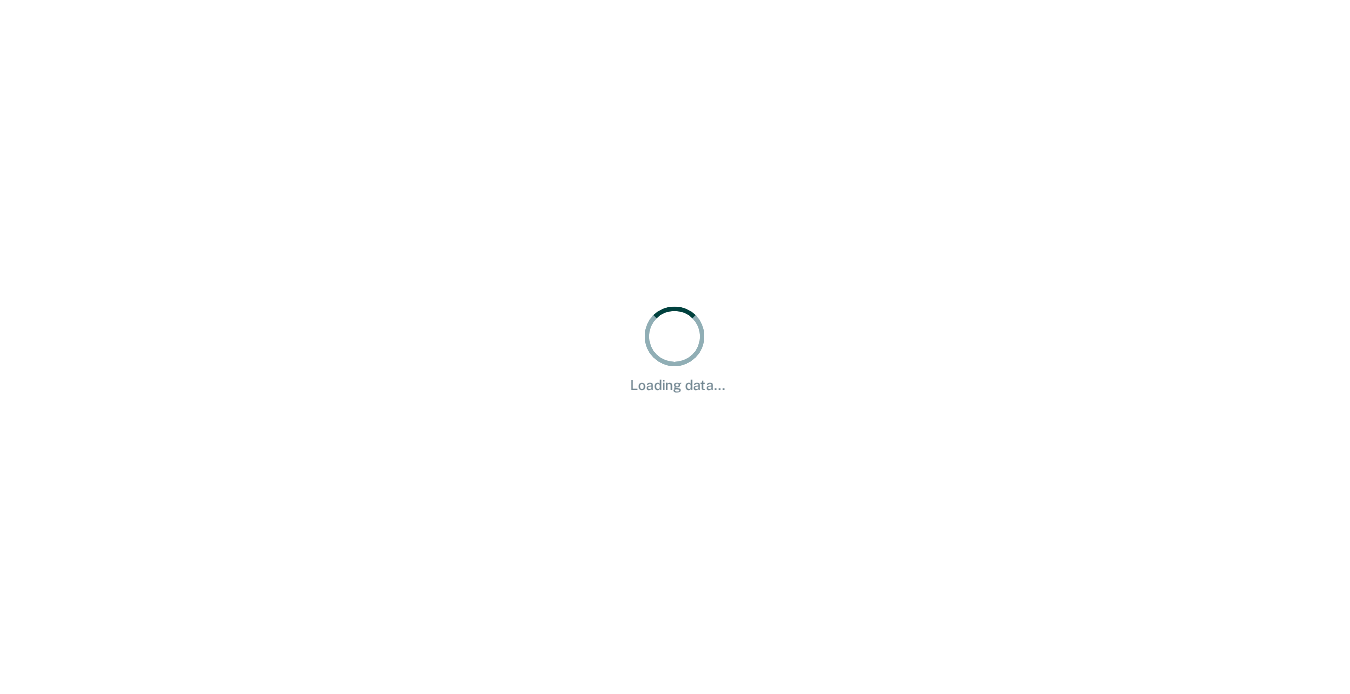 scroll, scrollTop: 0, scrollLeft: 0, axis: both 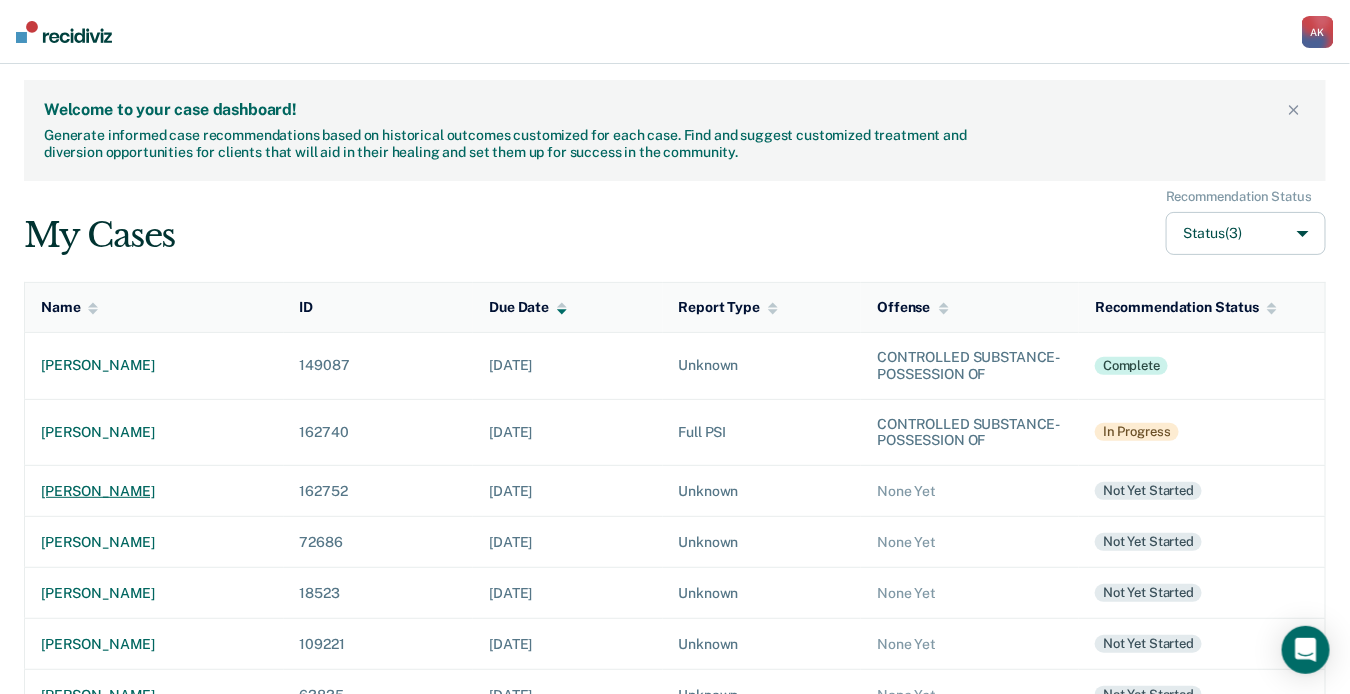 click on "[PERSON_NAME]" at bounding box center (154, 491) 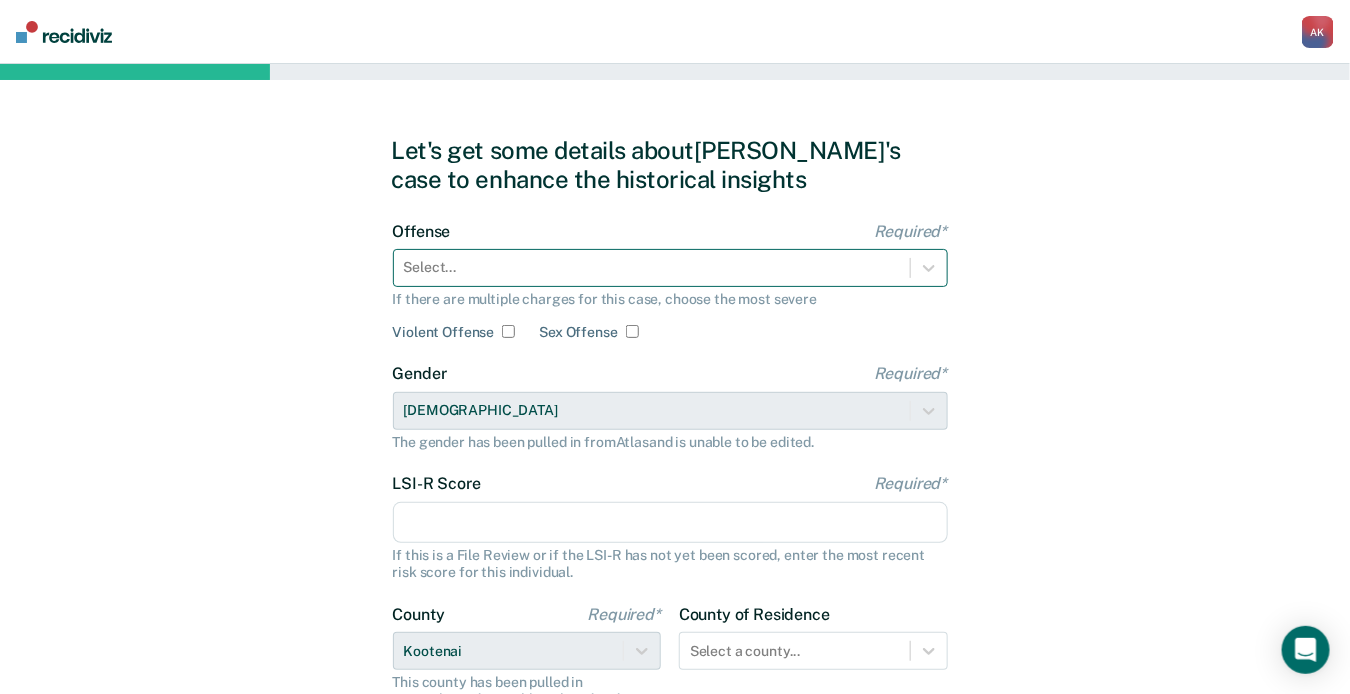 click at bounding box center (652, 267) 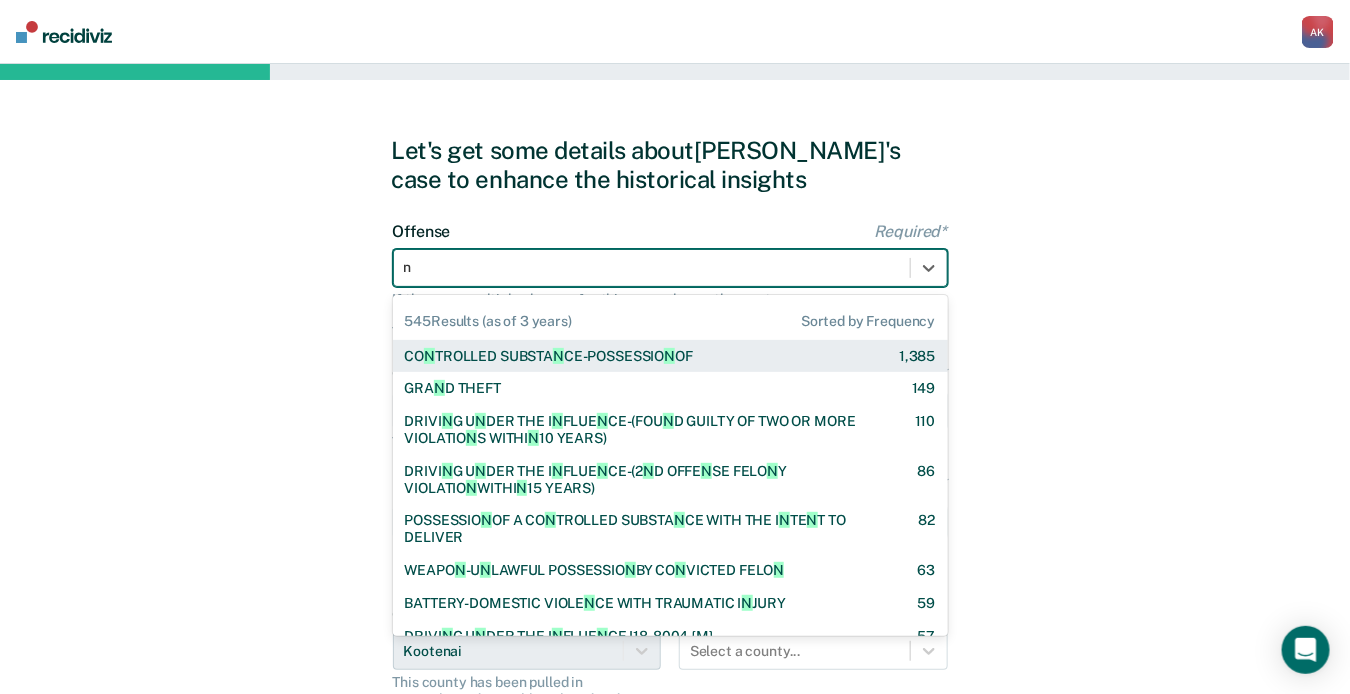 type on "no" 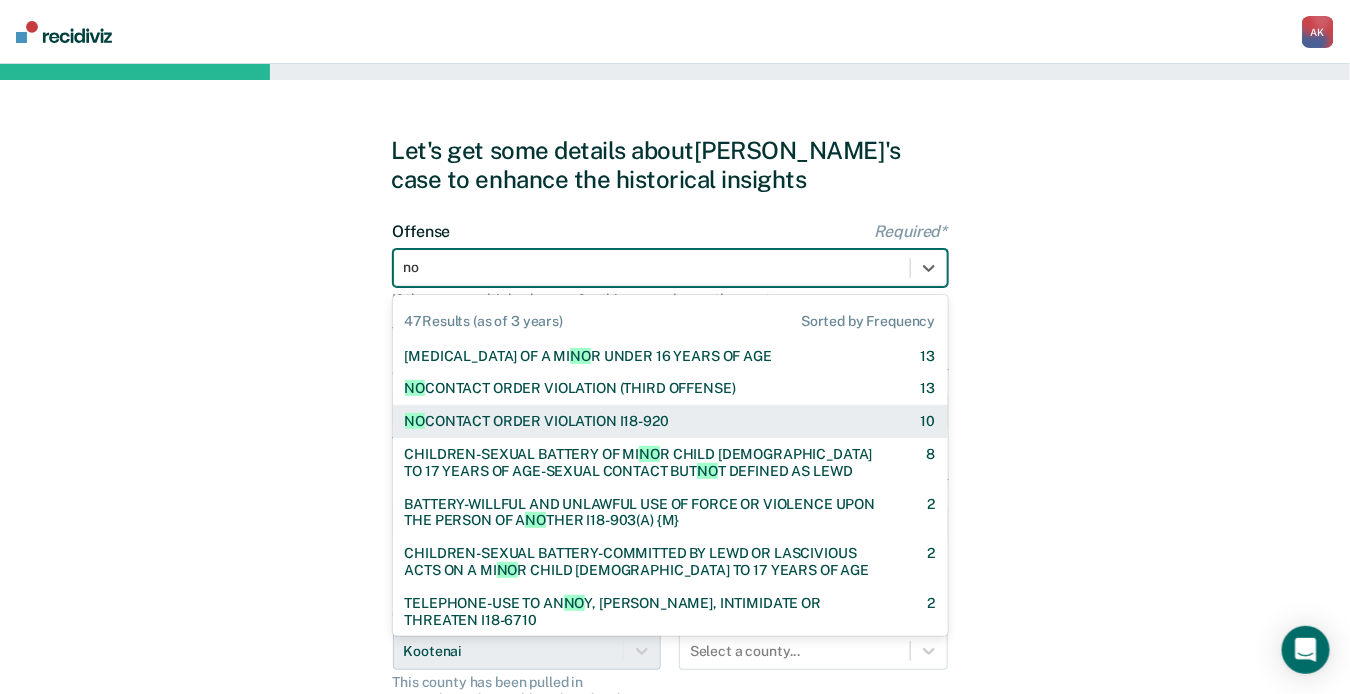 click on "NO  CONTACT ORDER VIOLATION I18-920" at bounding box center (537, 421) 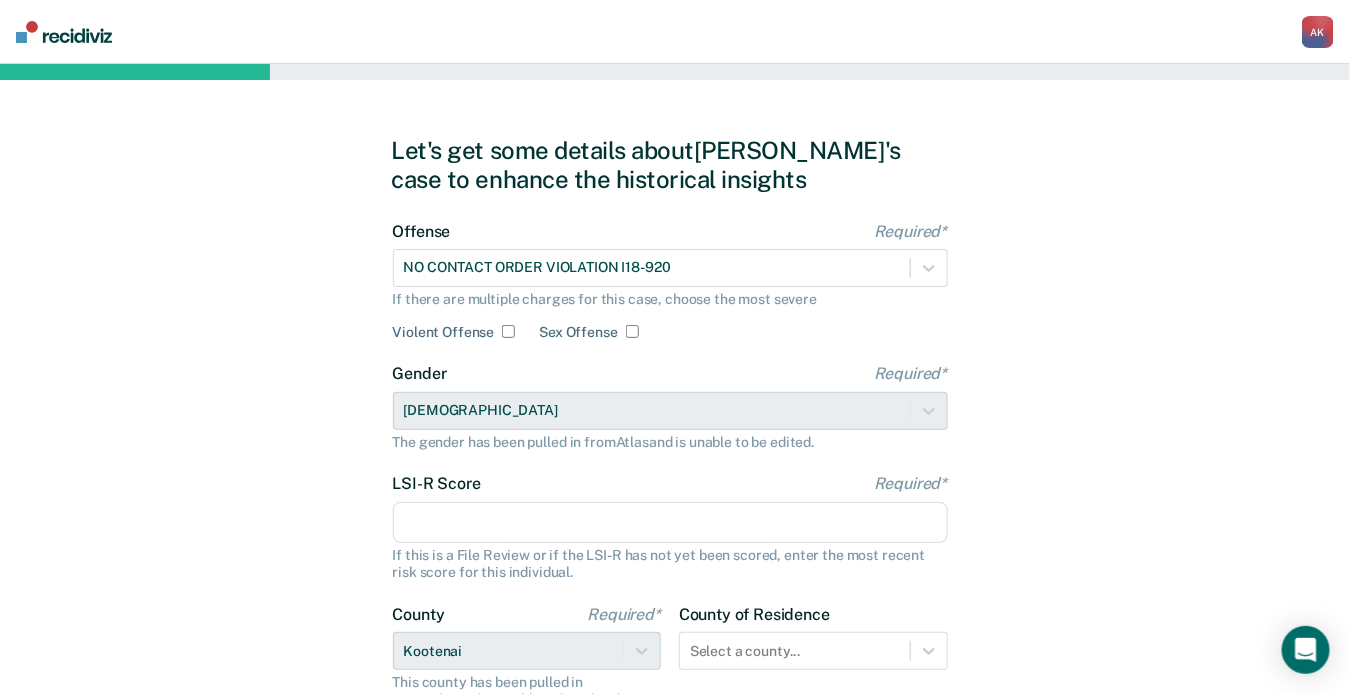 click on "Violent Offense" at bounding box center [508, 331] 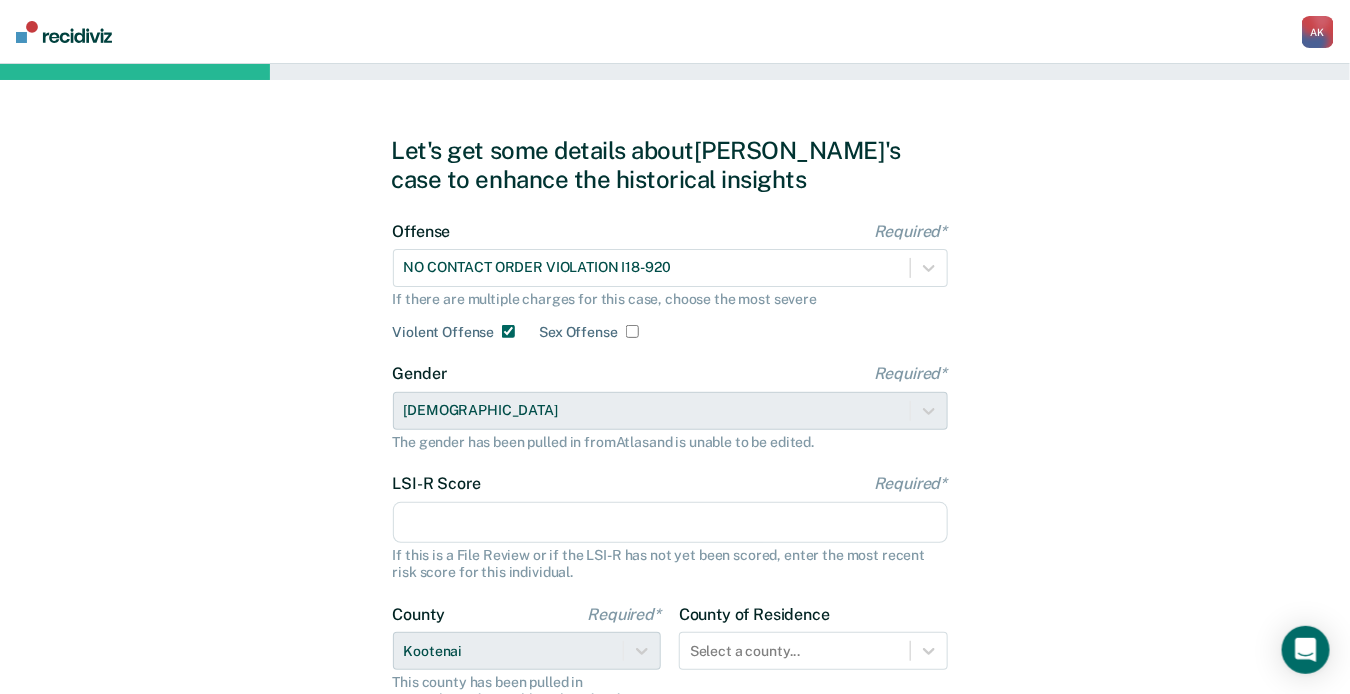 click on "LSI-R Score  Required*" at bounding box center [670, 523] 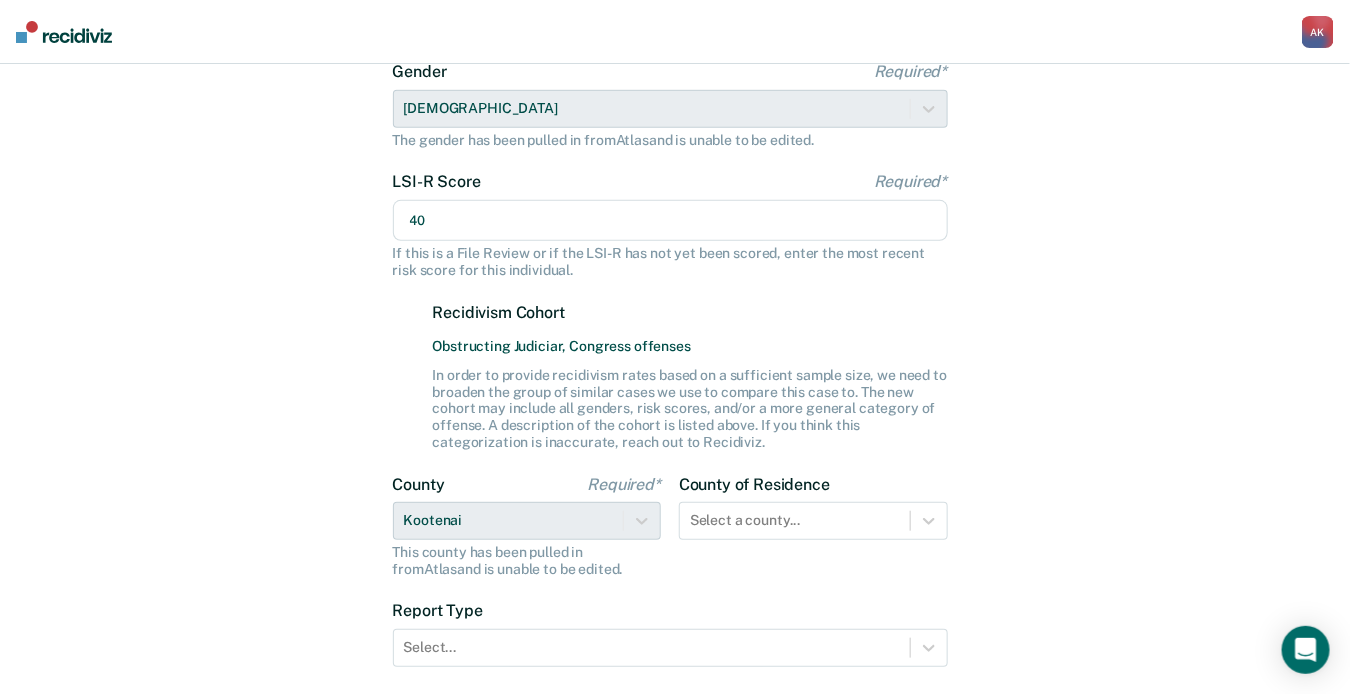 scroll, scrollTop: 442, scrollLeft: 0, axis: vertical 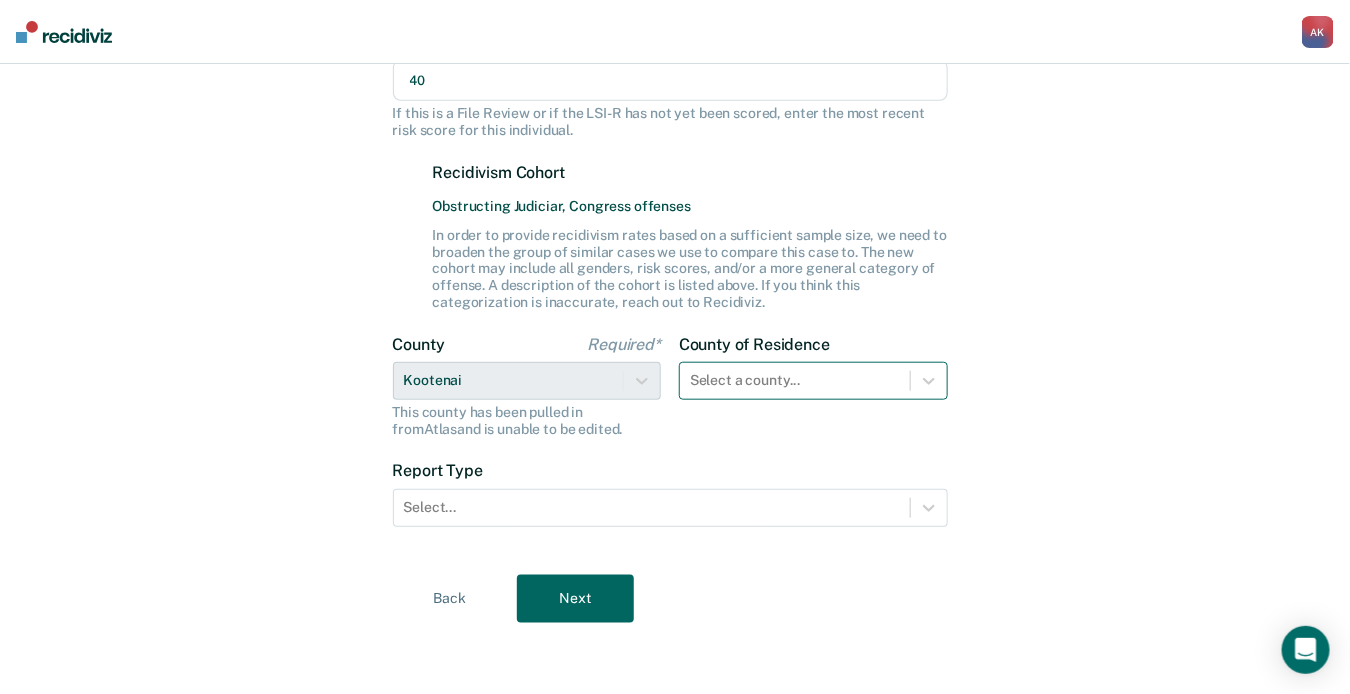 type on "40" 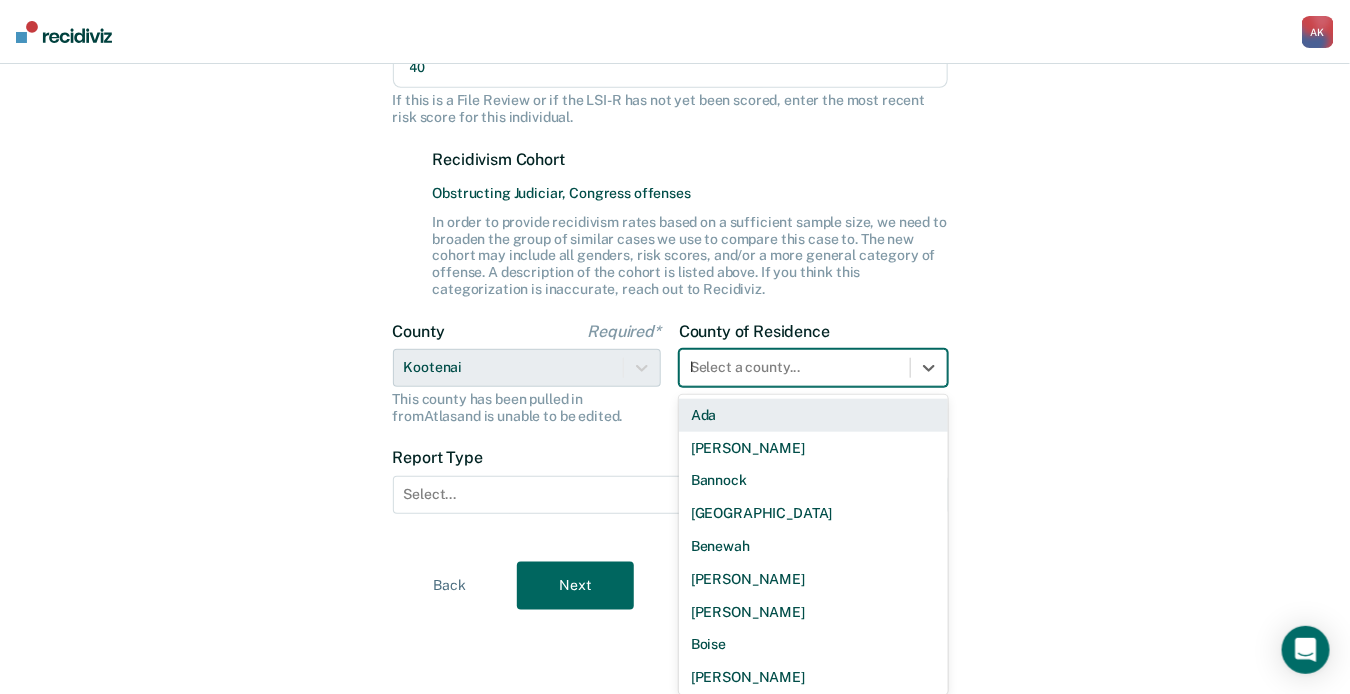 scroll, scrollTop: 442, scrollLeft: 0, axis: vertical 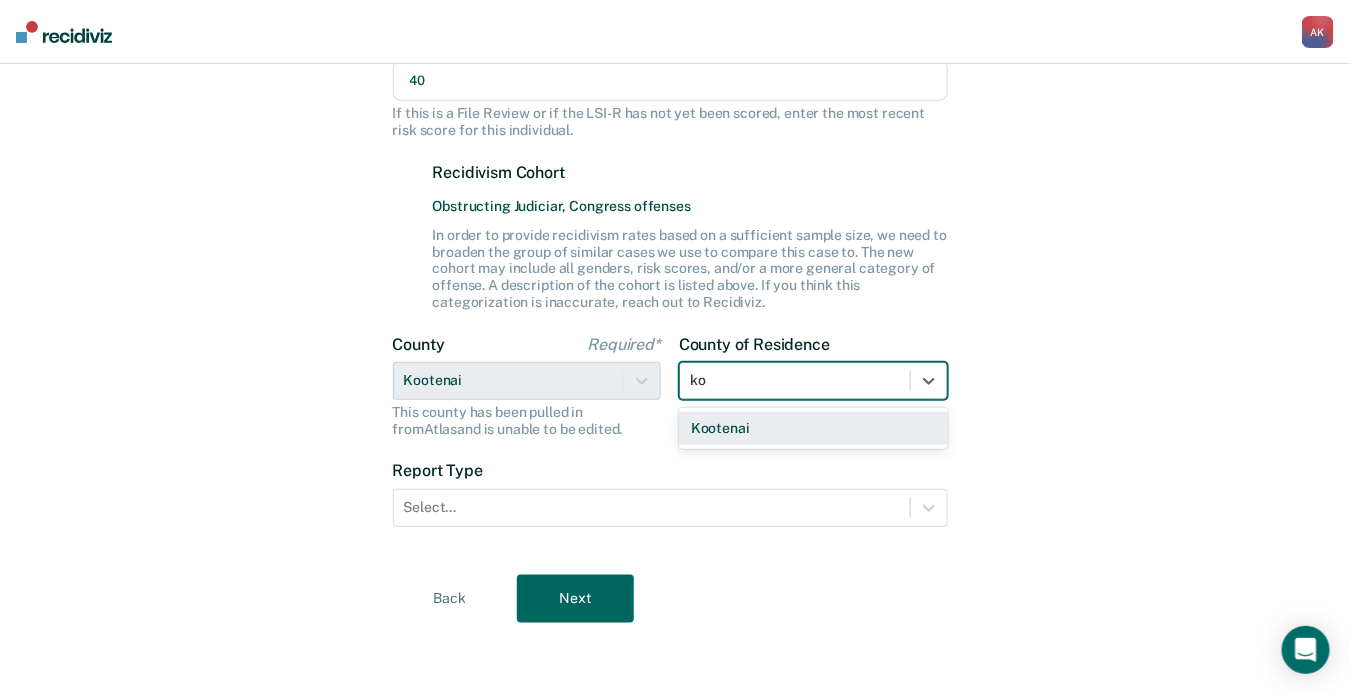 type on "koo" 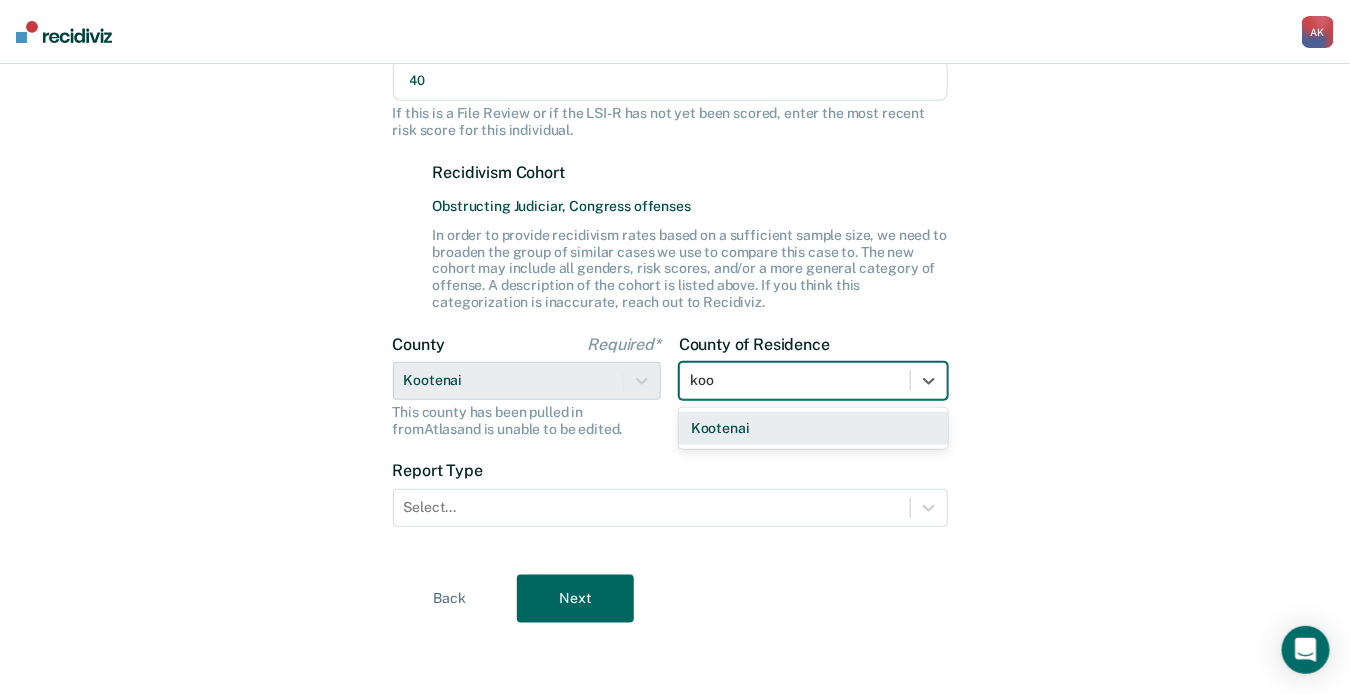 click on "Kootenai" at bounding box center (813, 428) 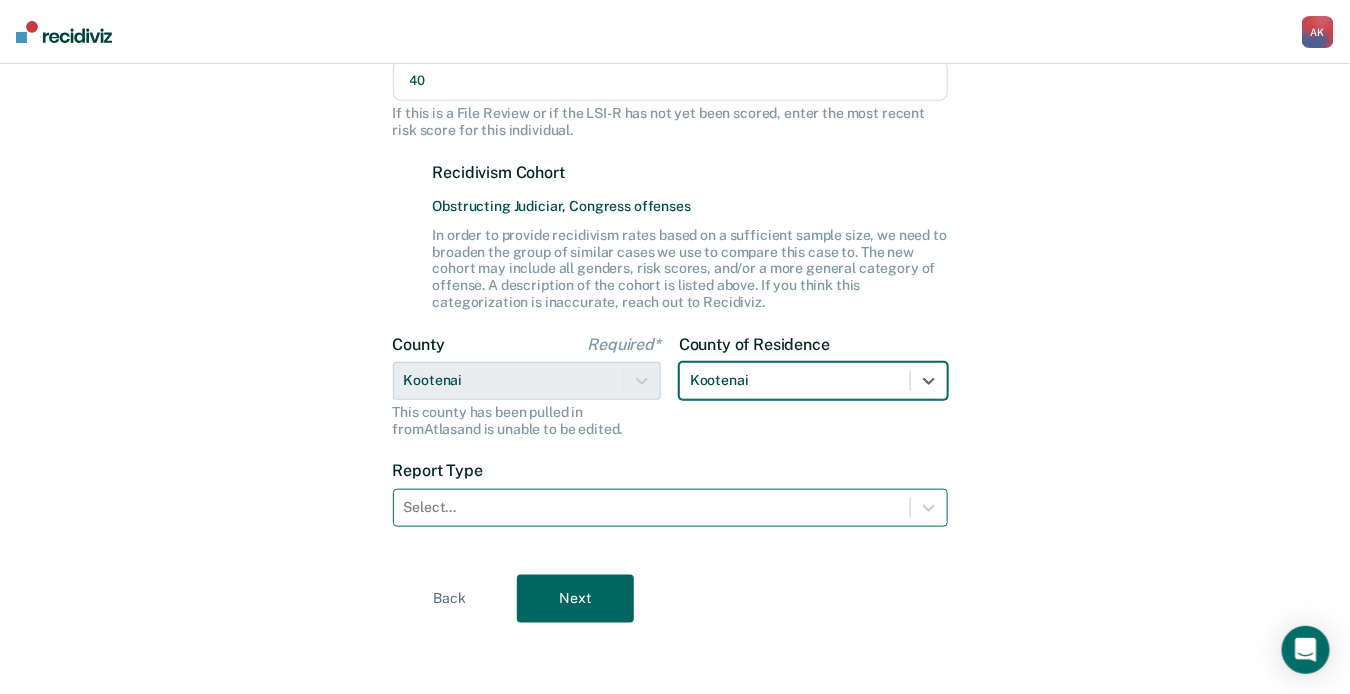 click at bounding box center (652, 507) 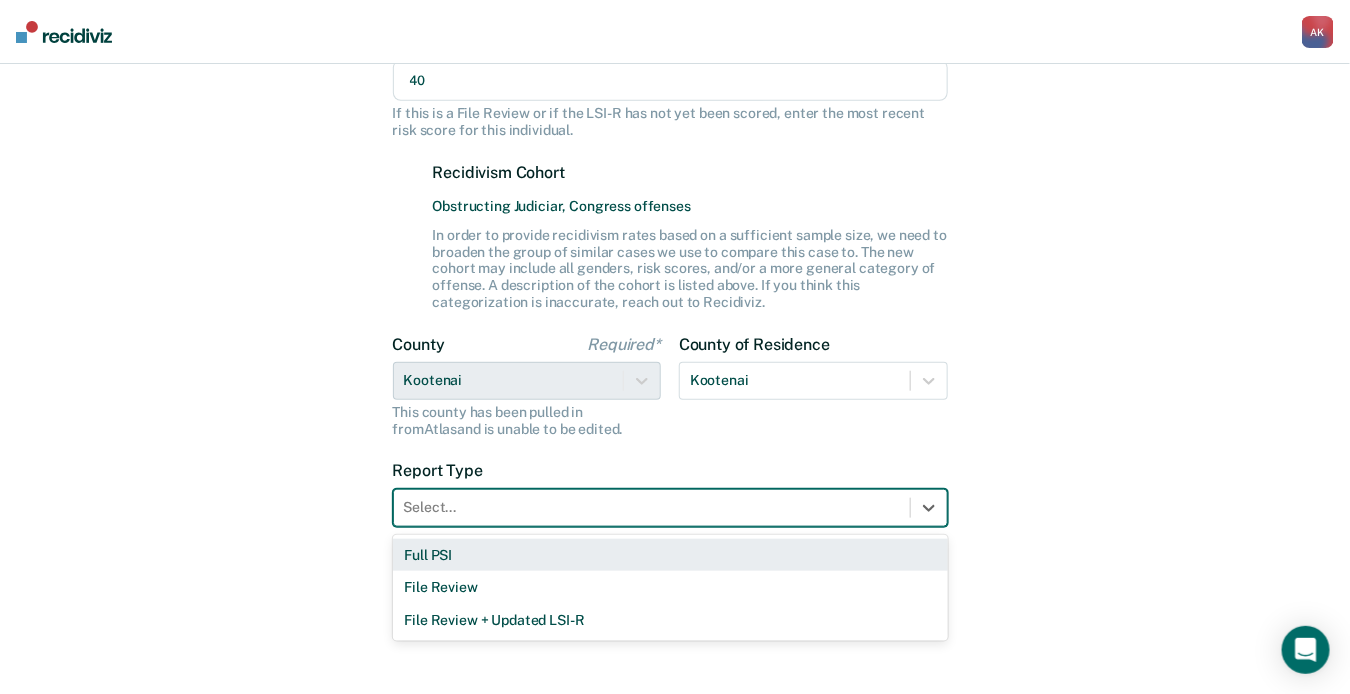 click on "Full PSI" at bounding box center (670, 555) 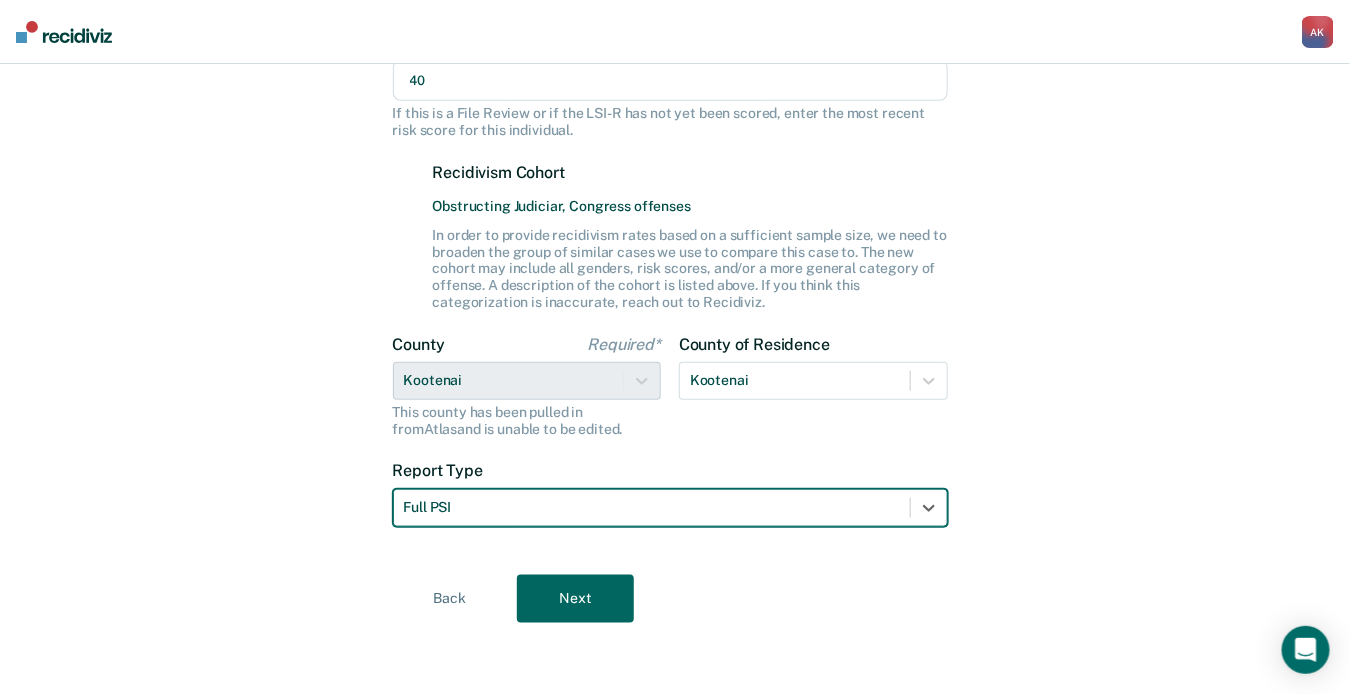 click on "Next" at bounding box center (575, 599) 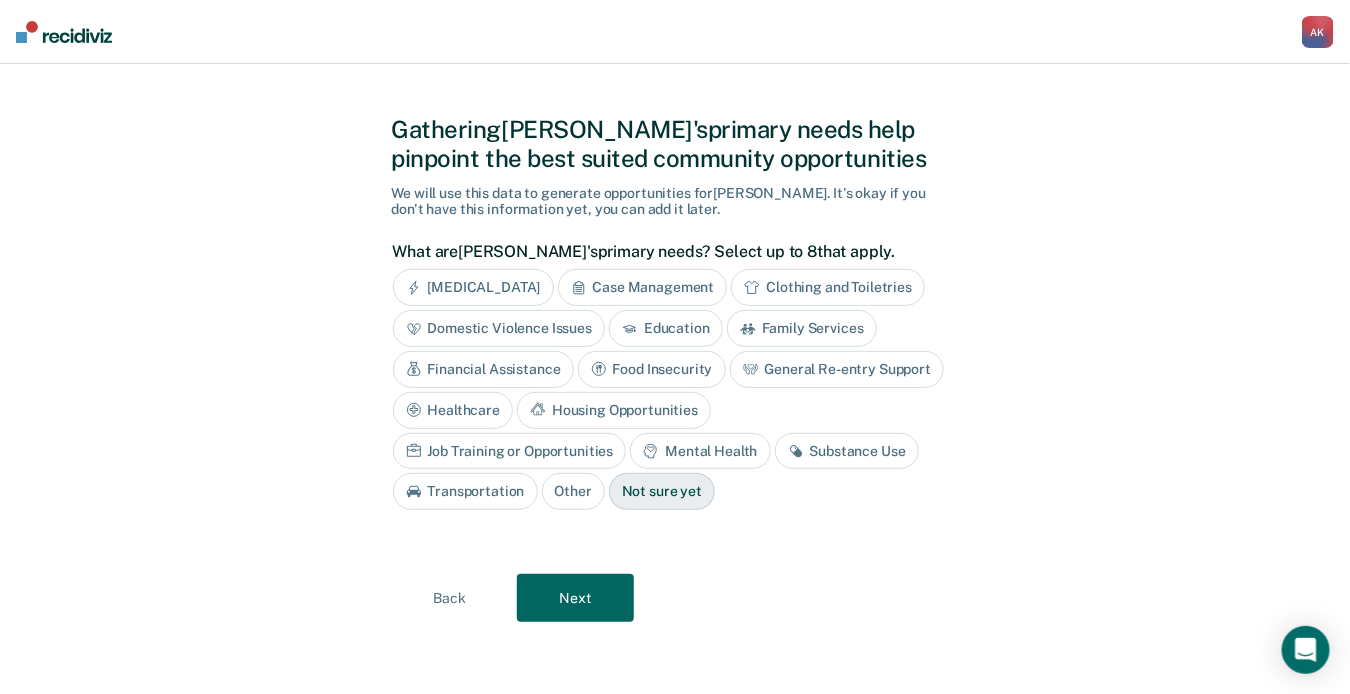 scroll, scrollTop: 17, scrollLeft: 0, axis: vertical 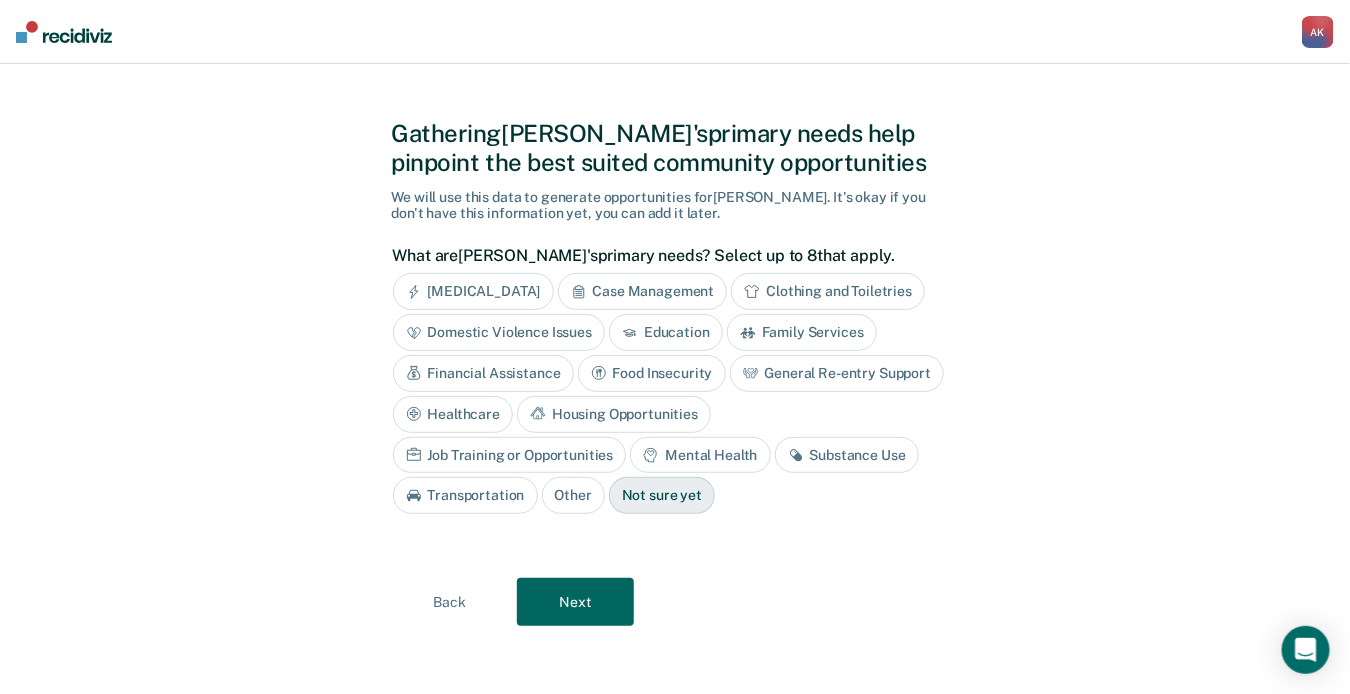 click on "[MEDICAL_DATA]" at bounding box center [473, 291] 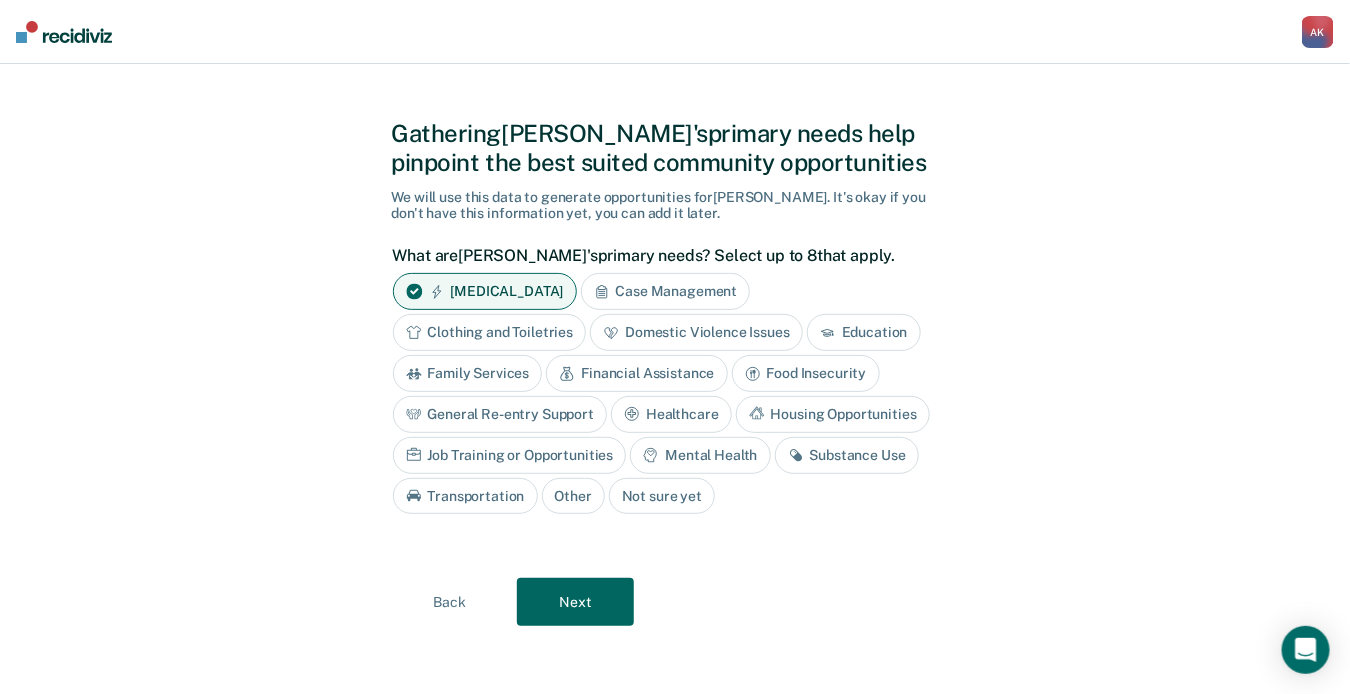 click on "Case Management" at bounding box center [666, 291] 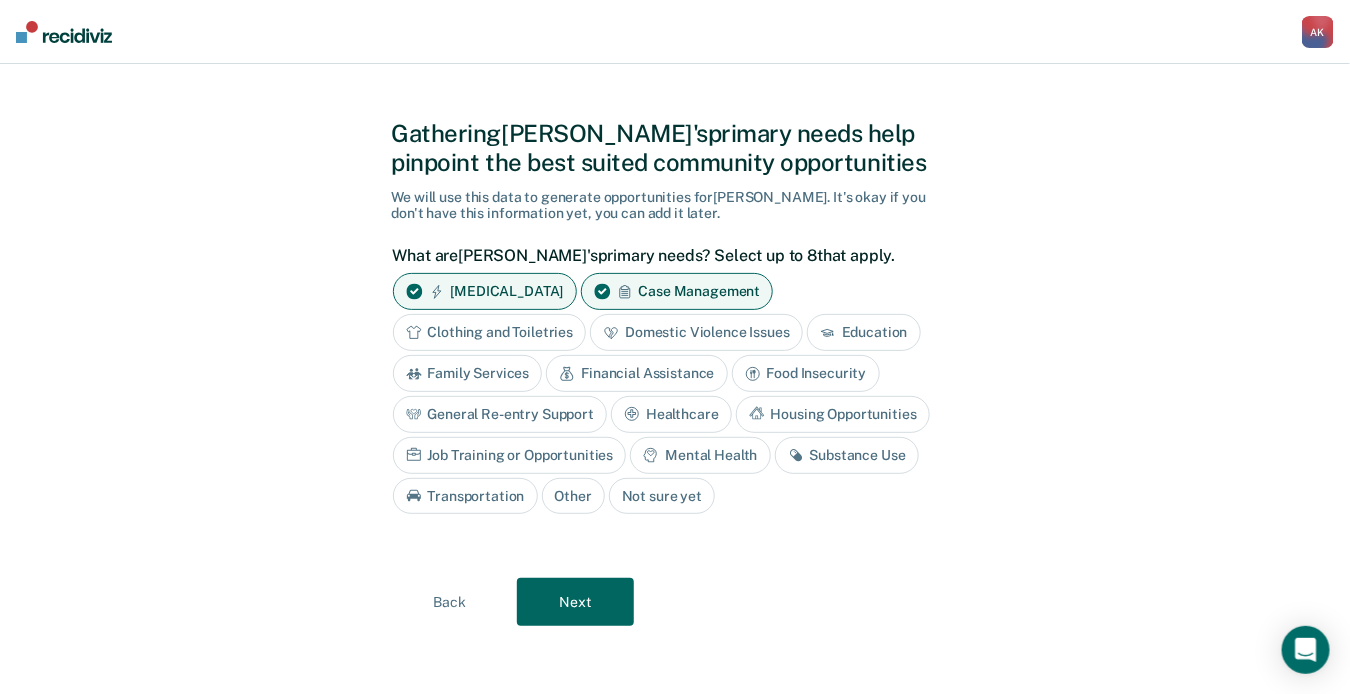 click on "Domestic Violence Issues" at bounding box center (696, 332) 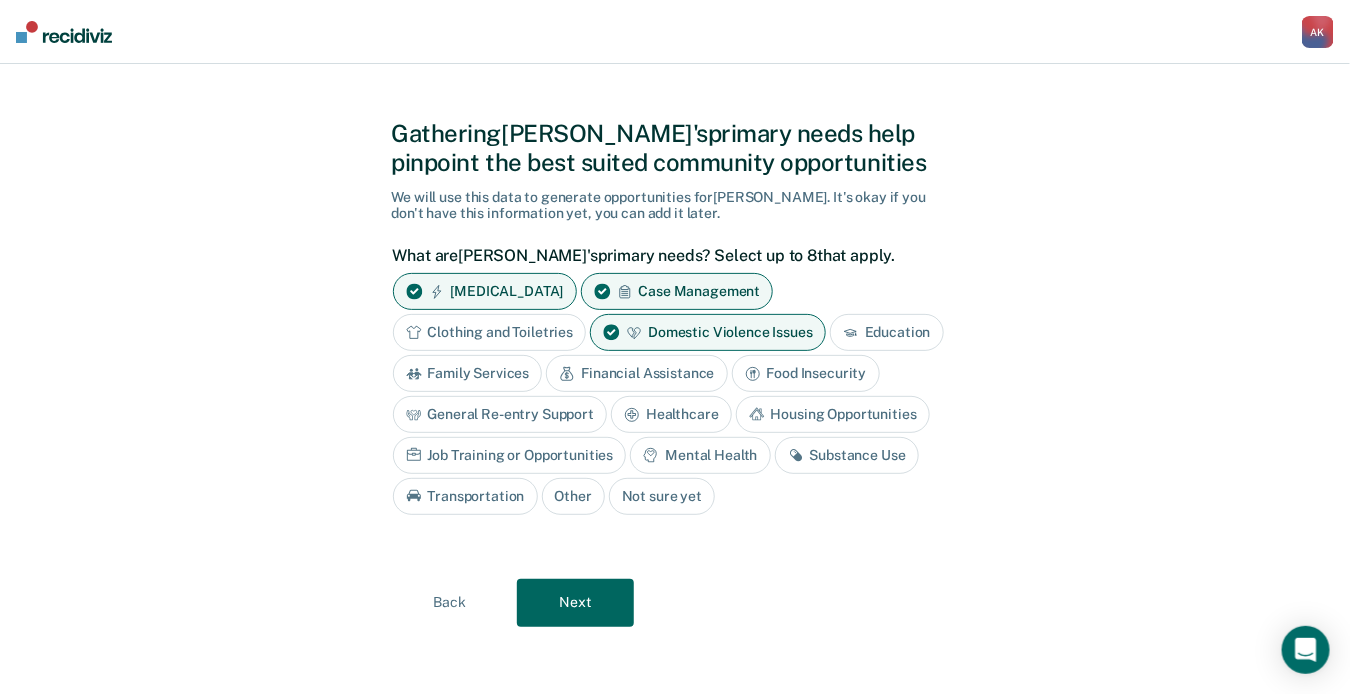 click on "Financial Assistance" at bounding box center (636, 373) 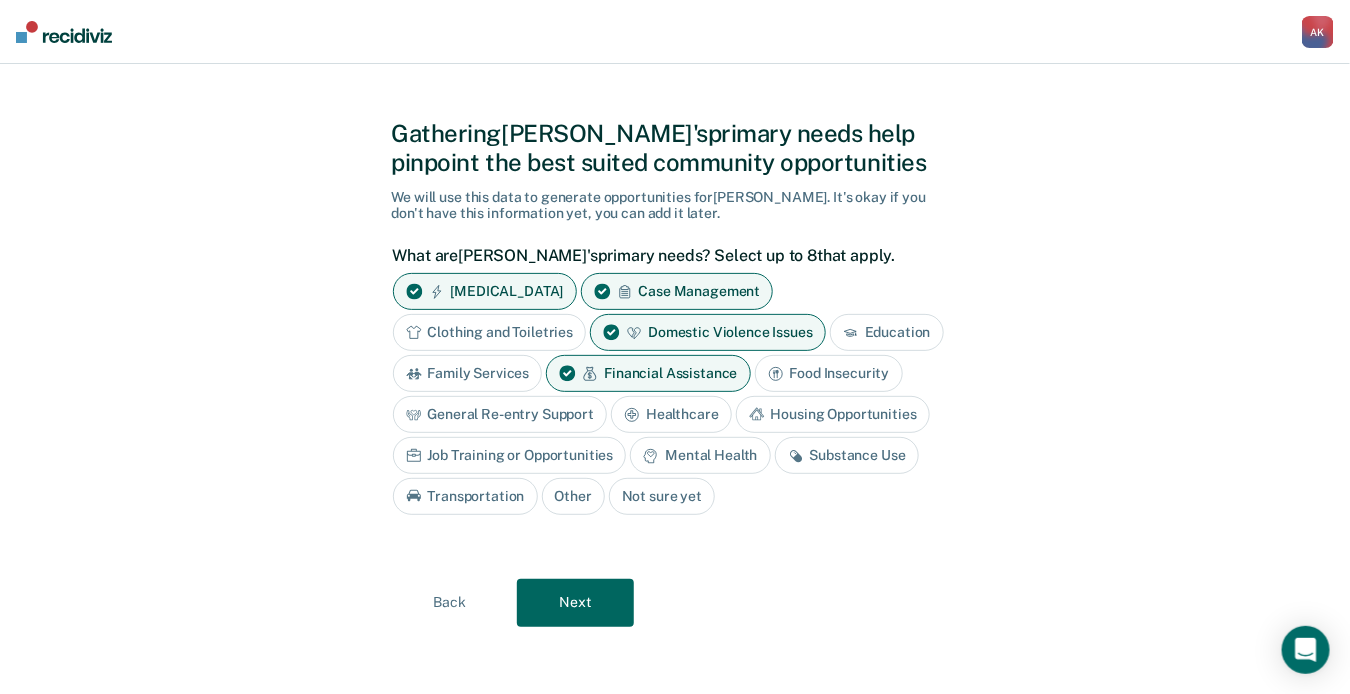 click on "General Re-entry Support" at bounding box center (500, 414) 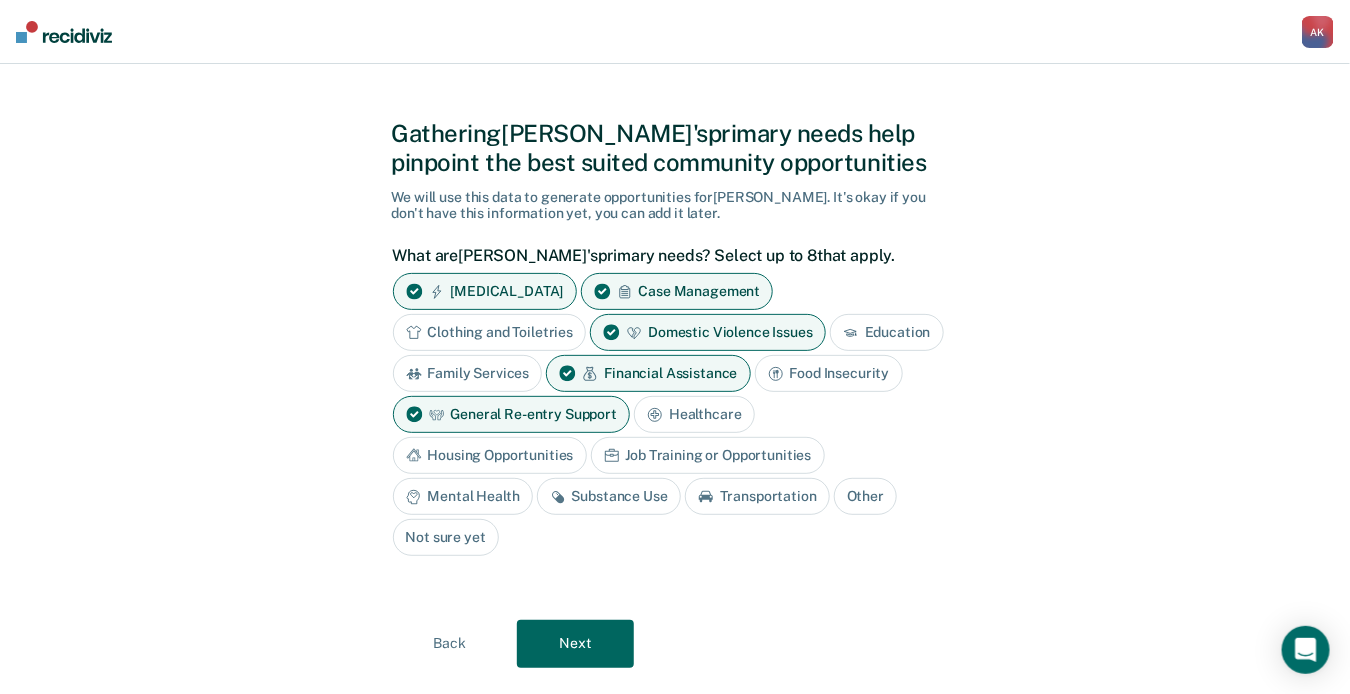 click on "Housing Opportunities" at bounding box center (490, 455) 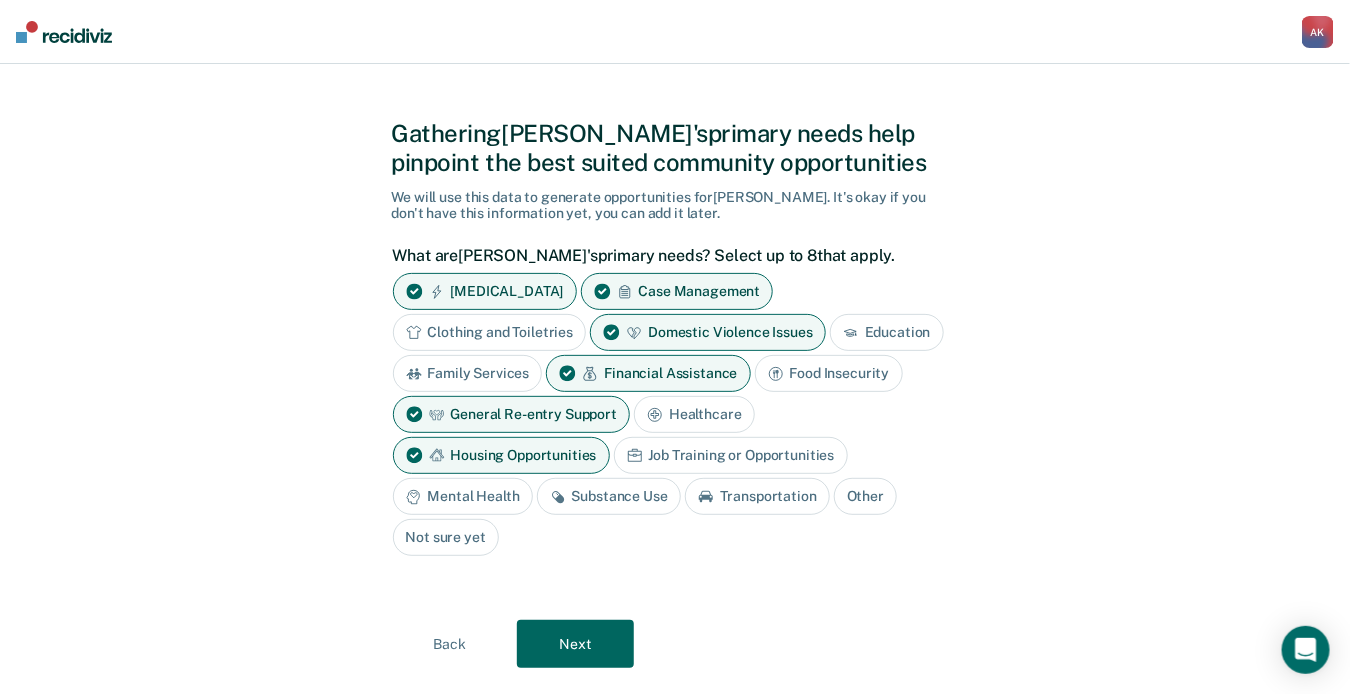 click on "Mental Health" at bounding box center (463, 496) 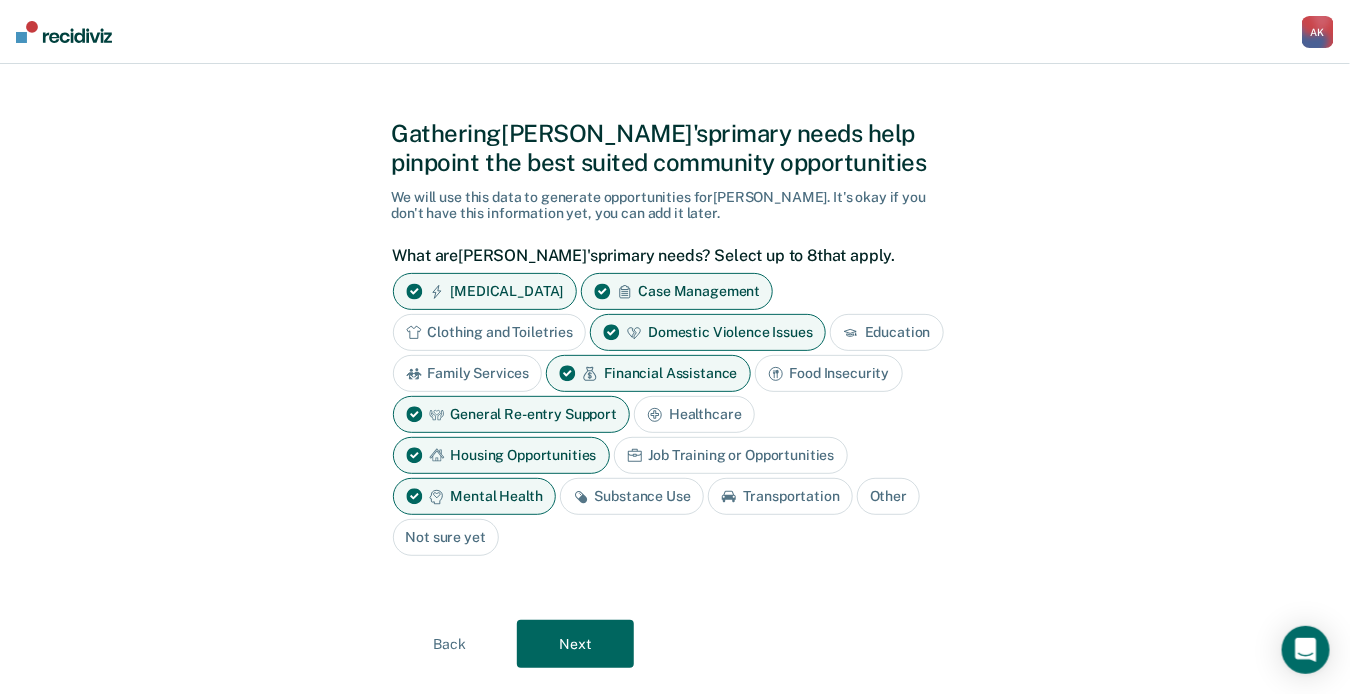 click on "Substance Use" at bounding box center [632, 496] 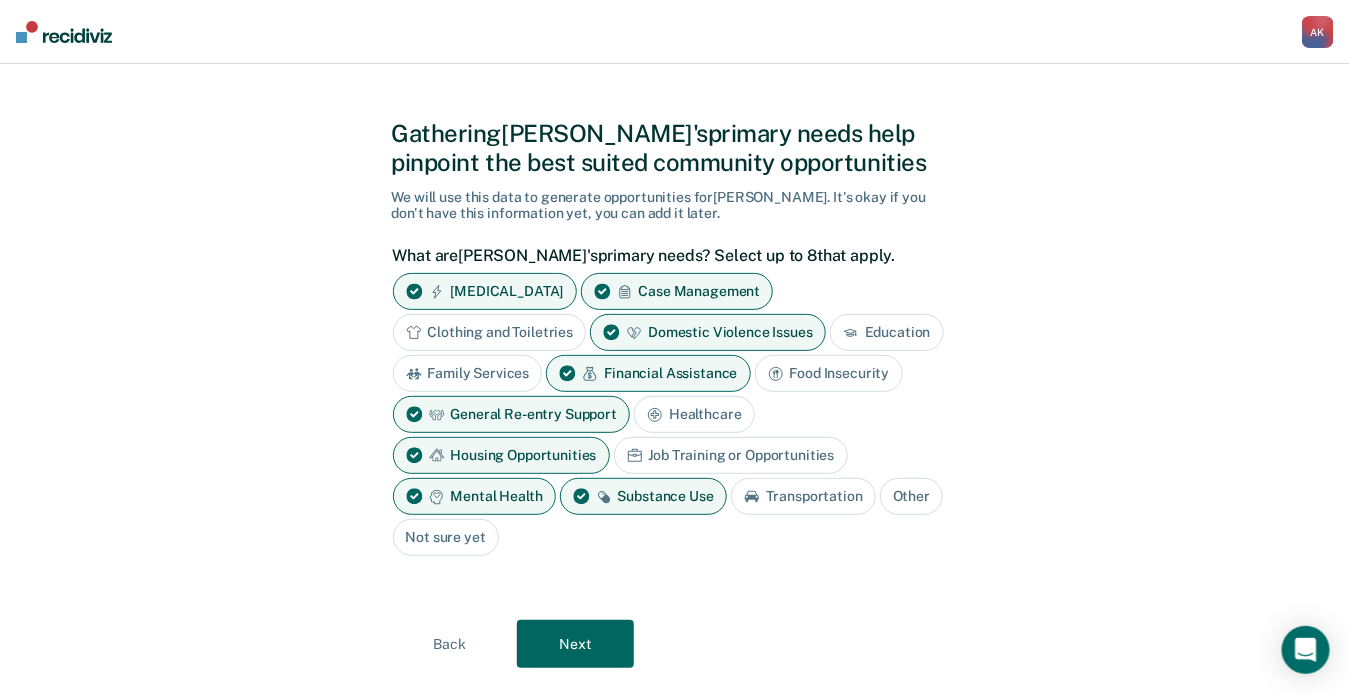 click on "Next" at bounding box center (575, 644) 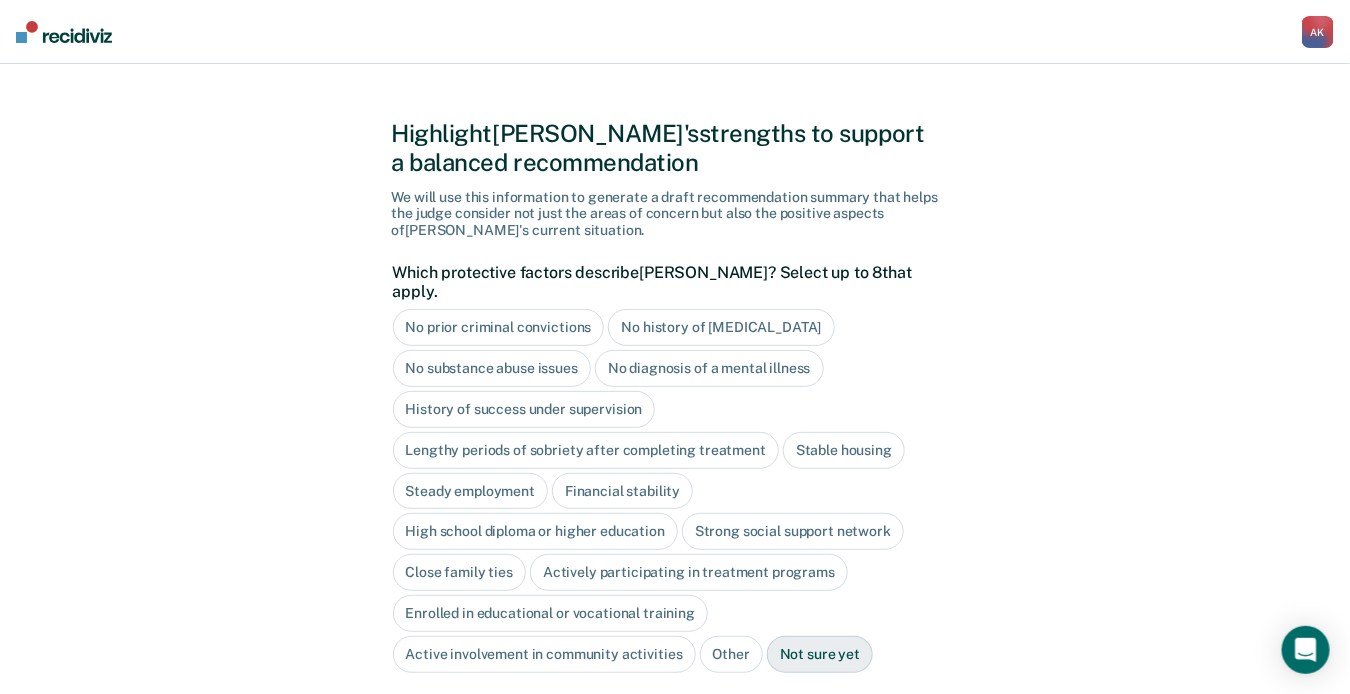 scroll, scrollTop: 156, scrollLeft: 0, axis: vertical 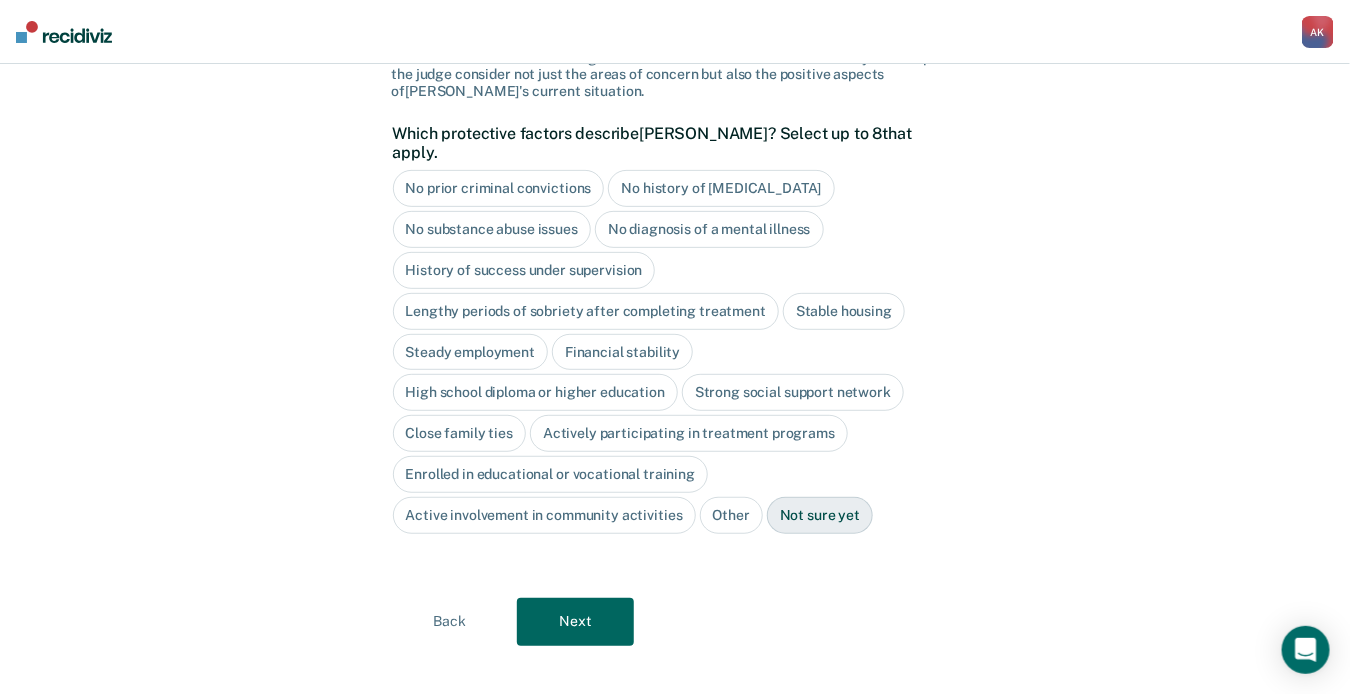 click on "Next" at bounding box center [575, 622] 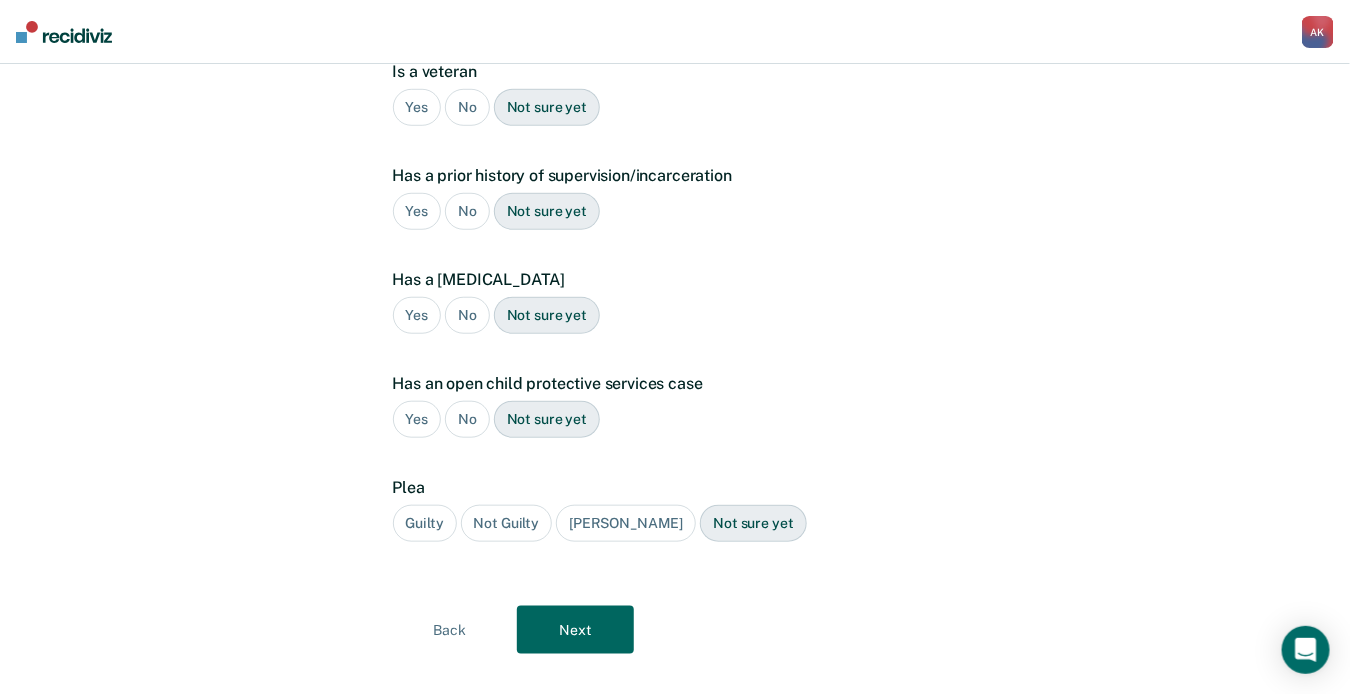 click on "Next" at bounding box center (575, 630) 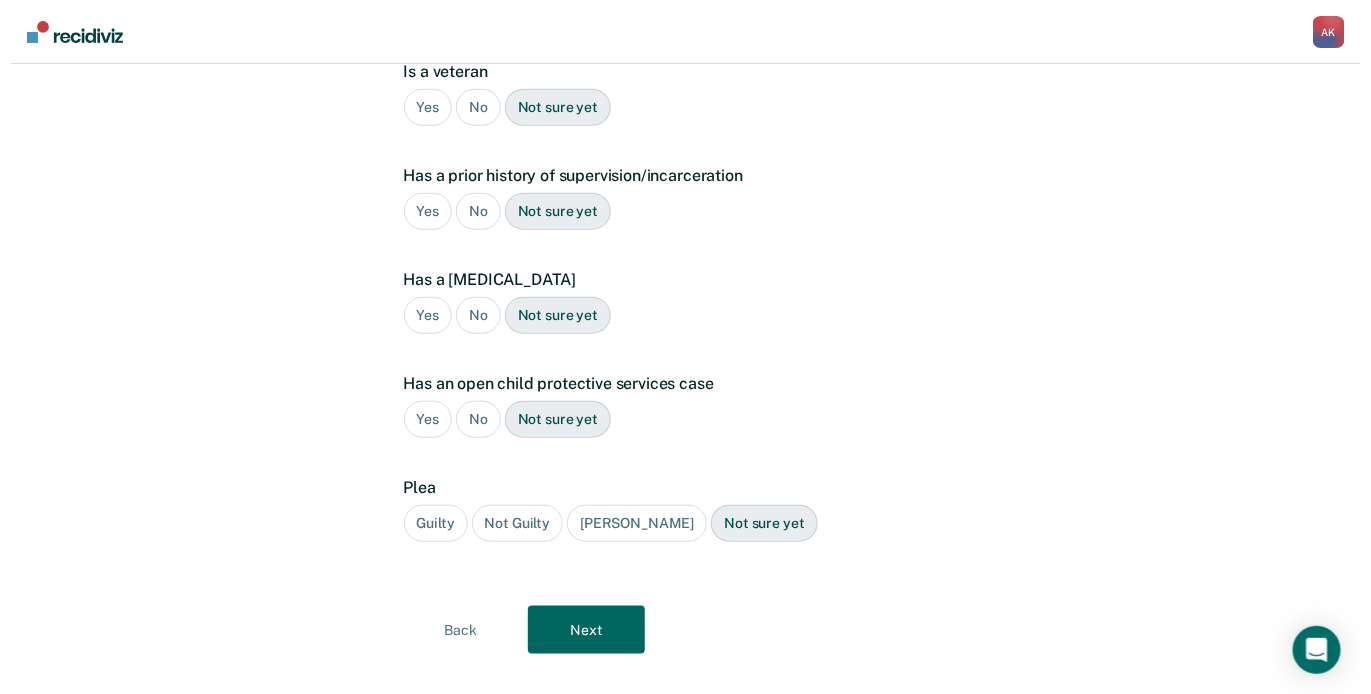 scroll, scrollTop: 0, scrollLeft: 0, axis: both 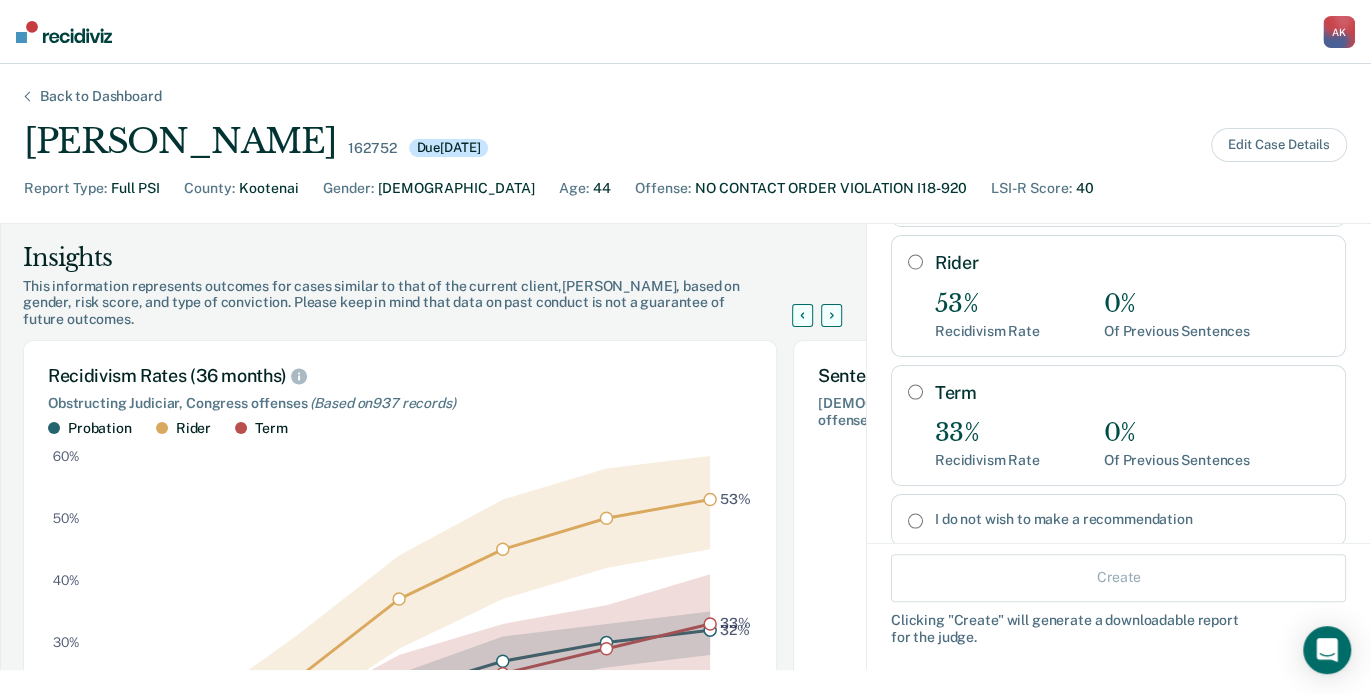 click on "Term   33% Recidivism Rate 0% Of Previous Sentences" at bounding box center (1118, 425) 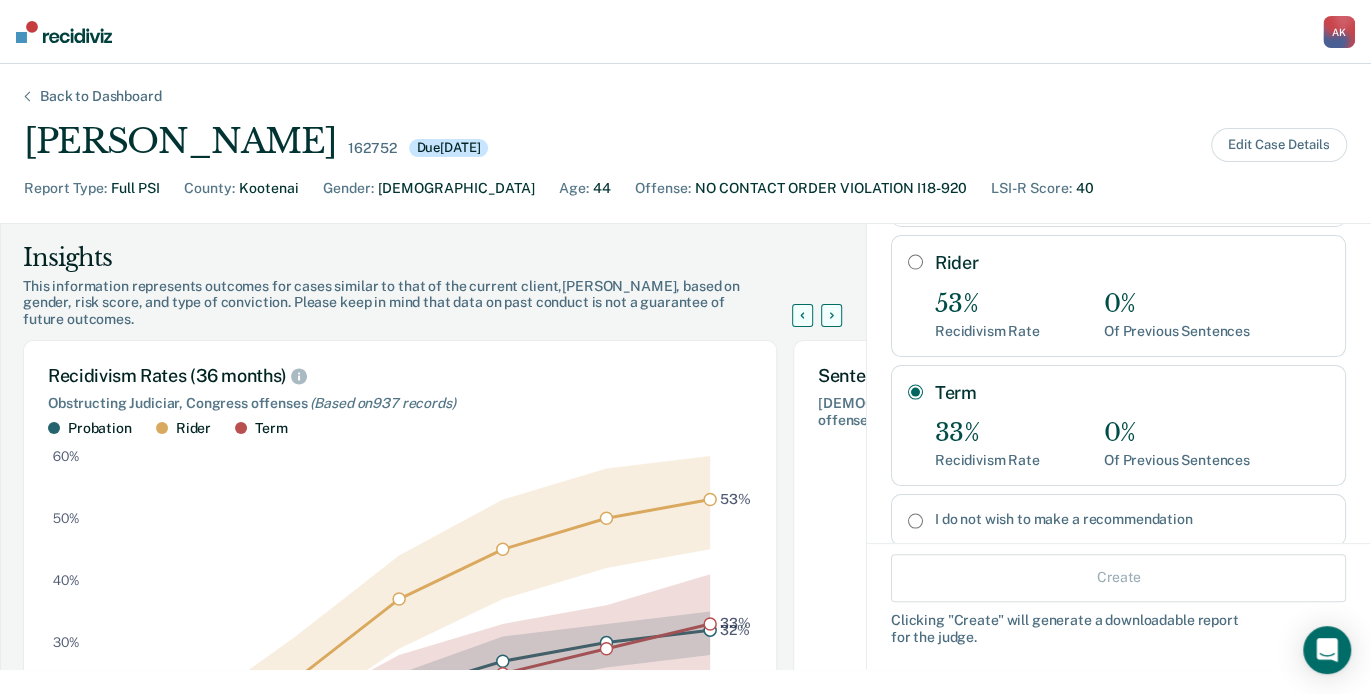 radio on "true" 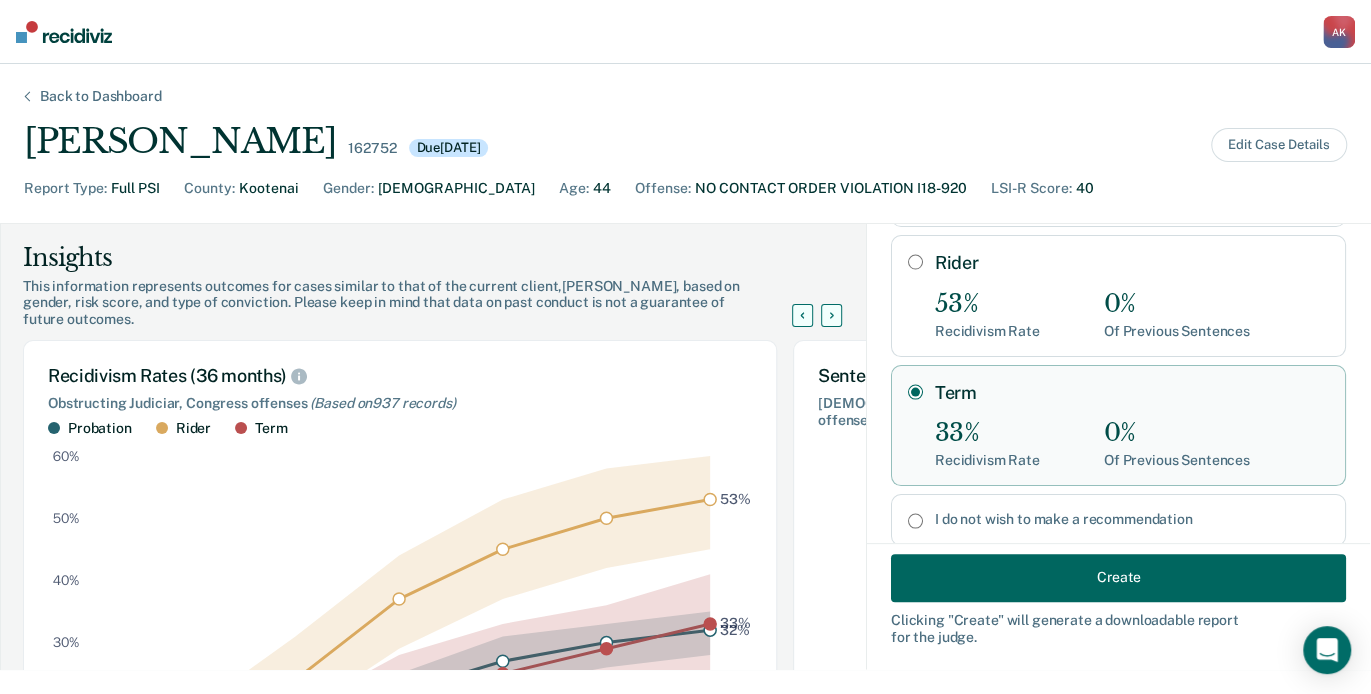 click on "Create" at bounding box center (1118, 577) 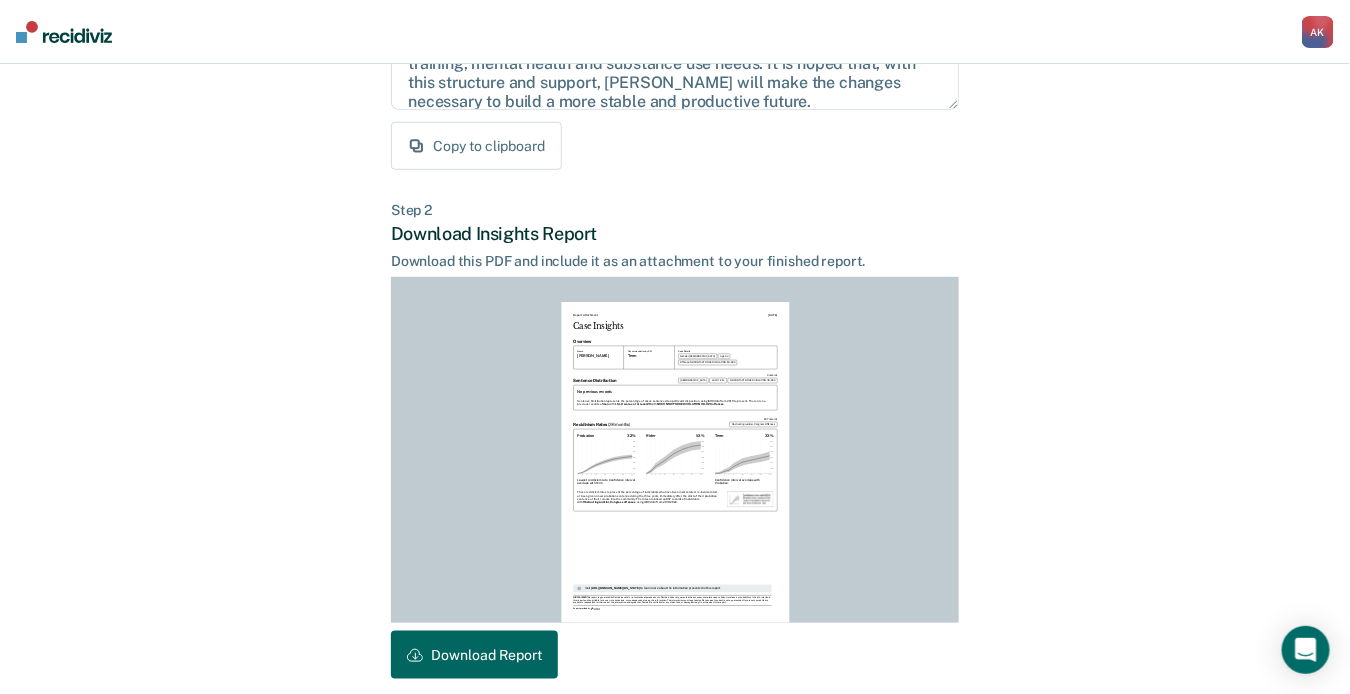 scroll, scrollTop: 445, scrollLeft: 0, axis: vertical 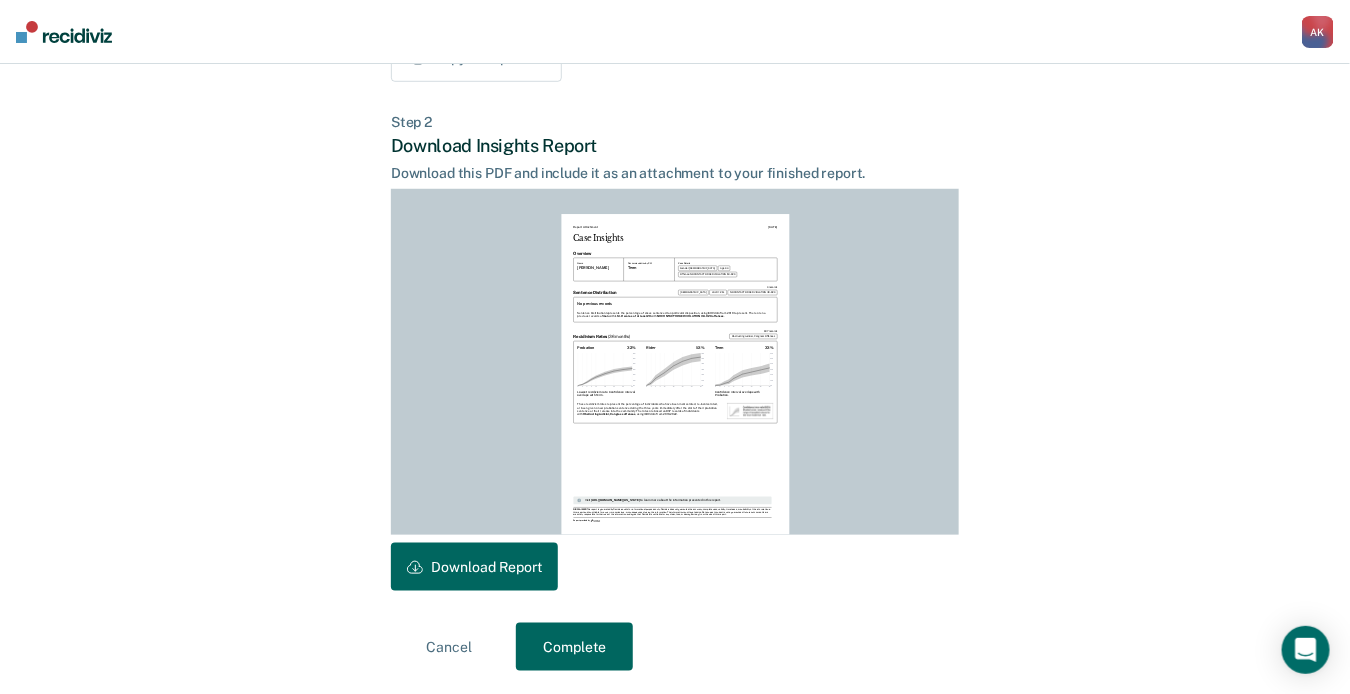 click on "Download Report" at bounding box center [474, 567] 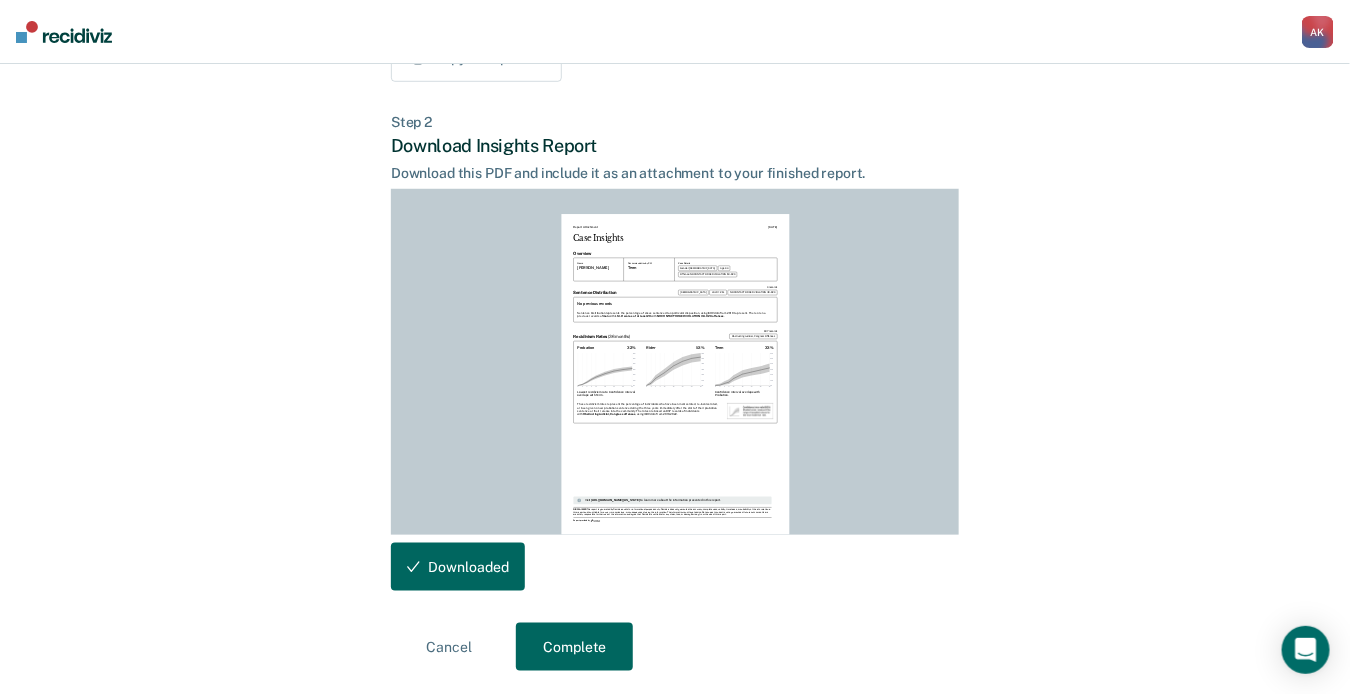 scroll, scrollTop: 0, scrollLeft: 0, axis: both 